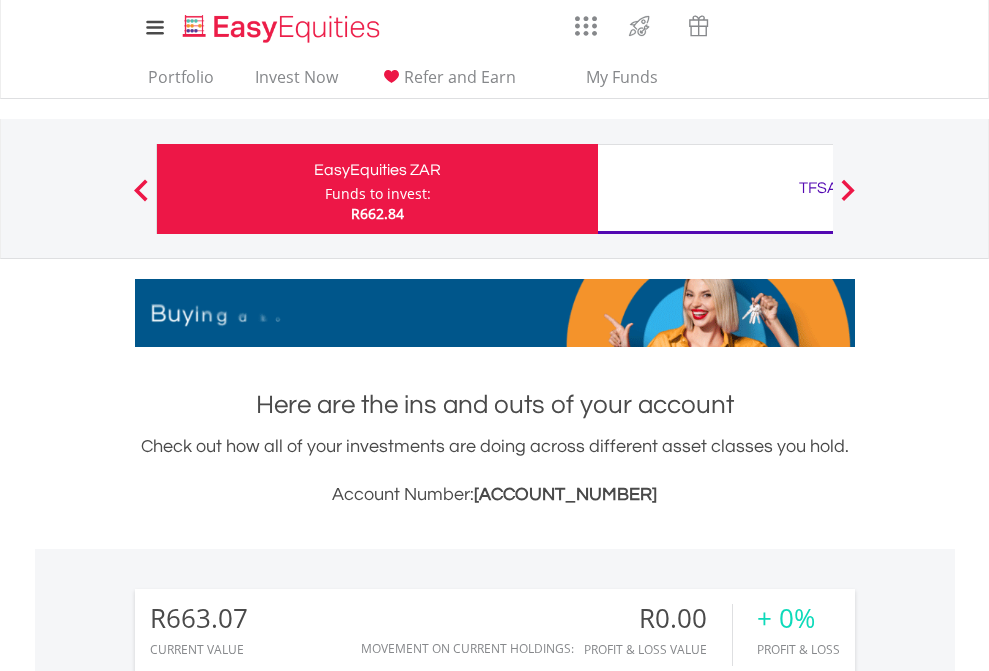 scroll, scrollTop: 0, scrollLeft: 0, axis: both 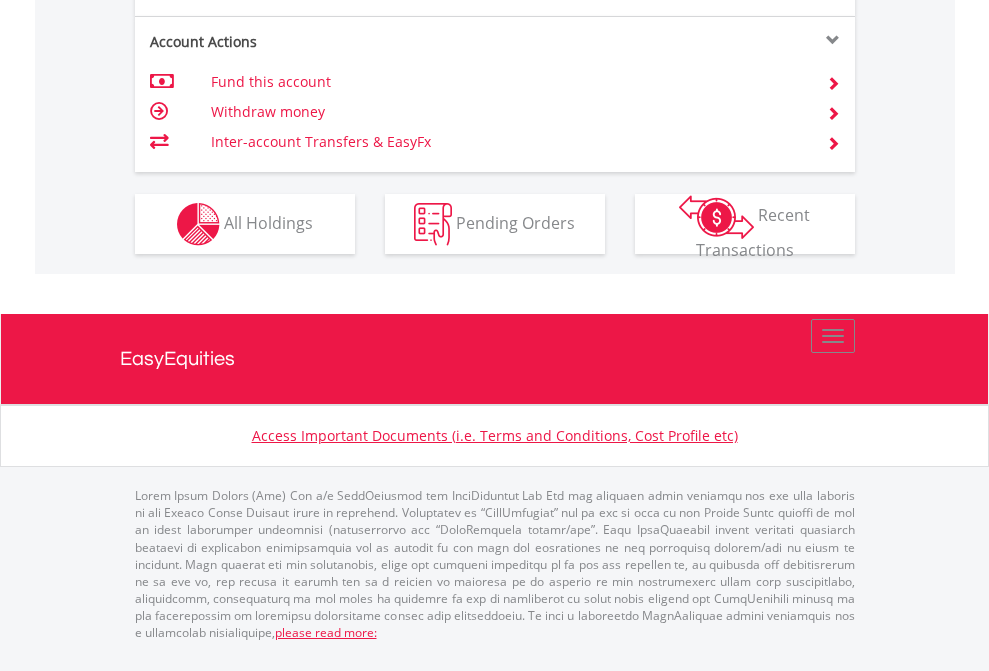 click on "Investment types" at bounding box center [706, -337] 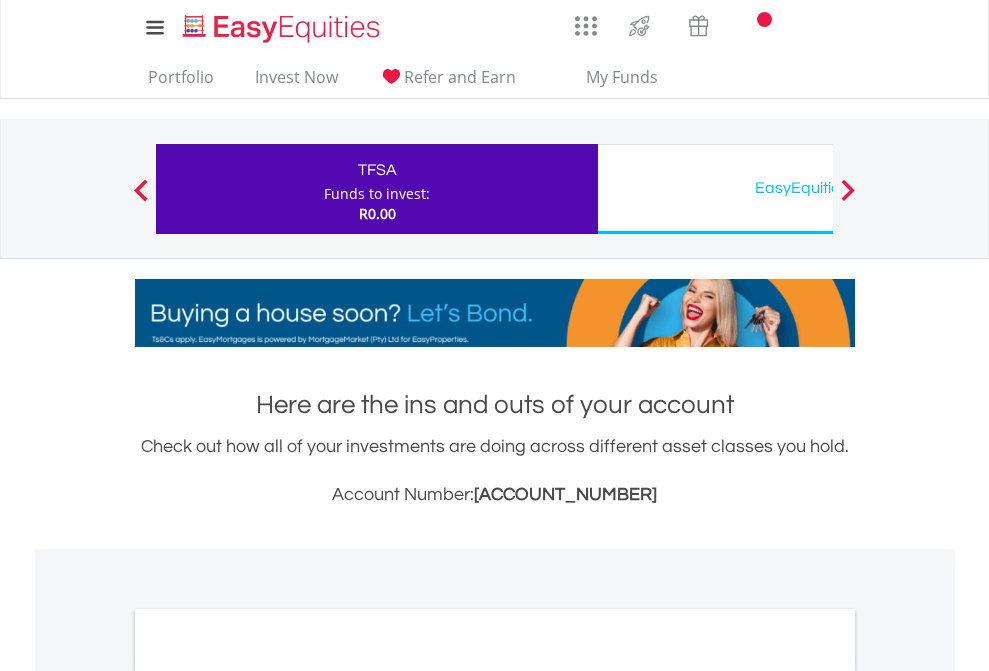 scroll, scrollTop: 0, scrollLeft: 0, axis: both 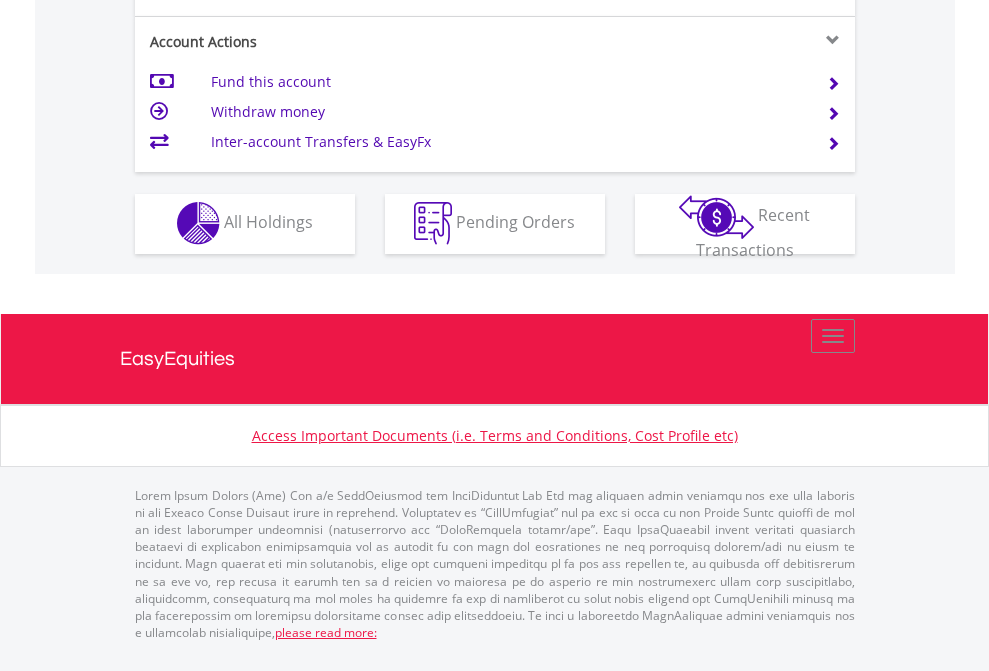 click on "Investment types" at bounding box center (706, -353) 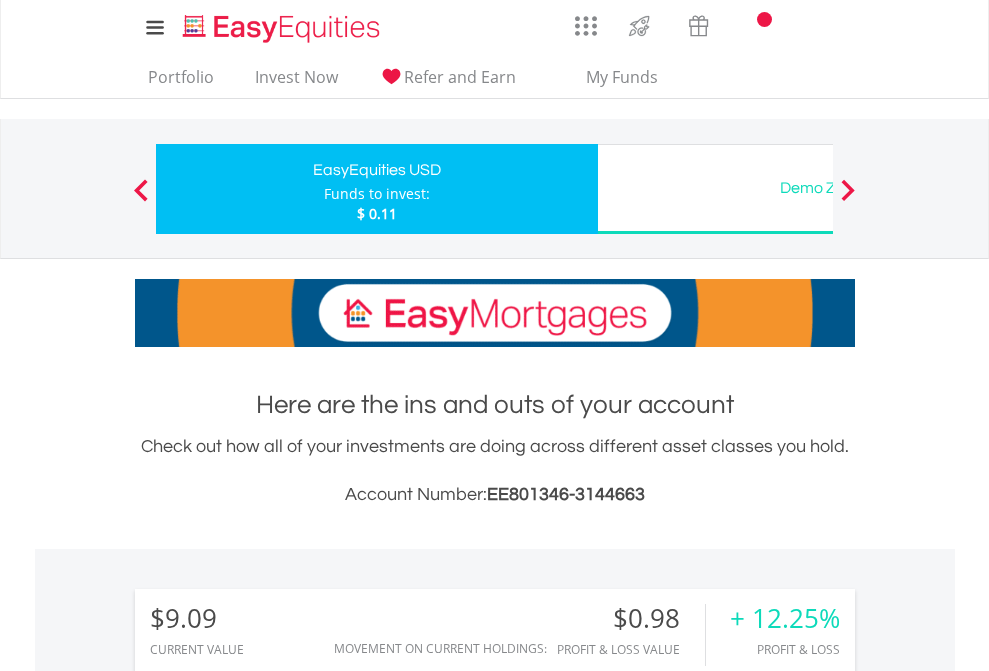 scroll, scrollTop: 0, scrollLeft: 0, axis: both 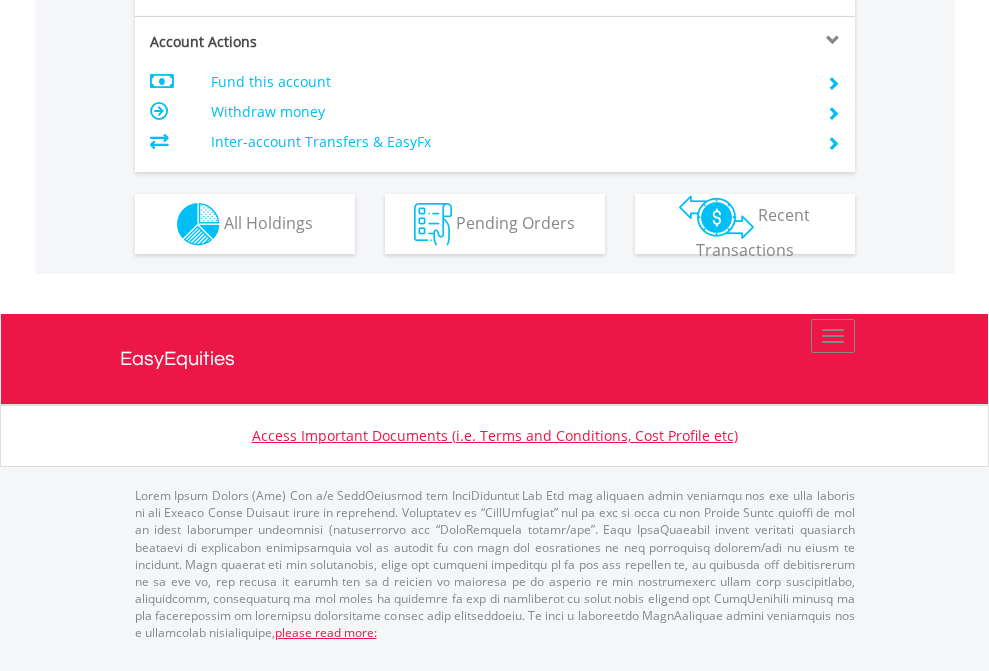 click on "Investment types" at bounding box center (706, -337) 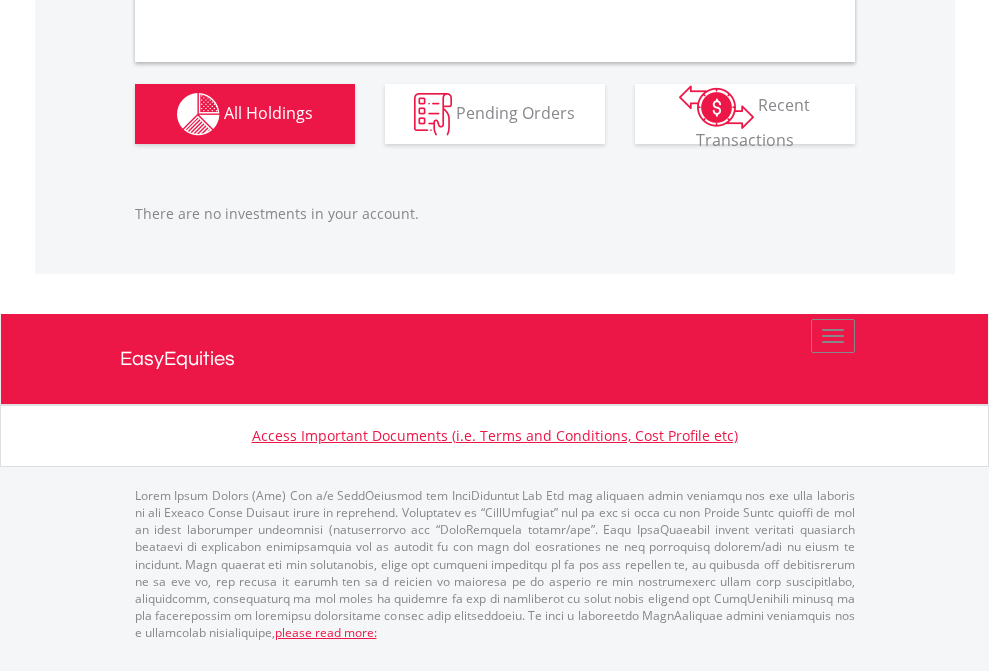 scroll, scrollTop: 2027, scrollLeft: 0, axis: vertical 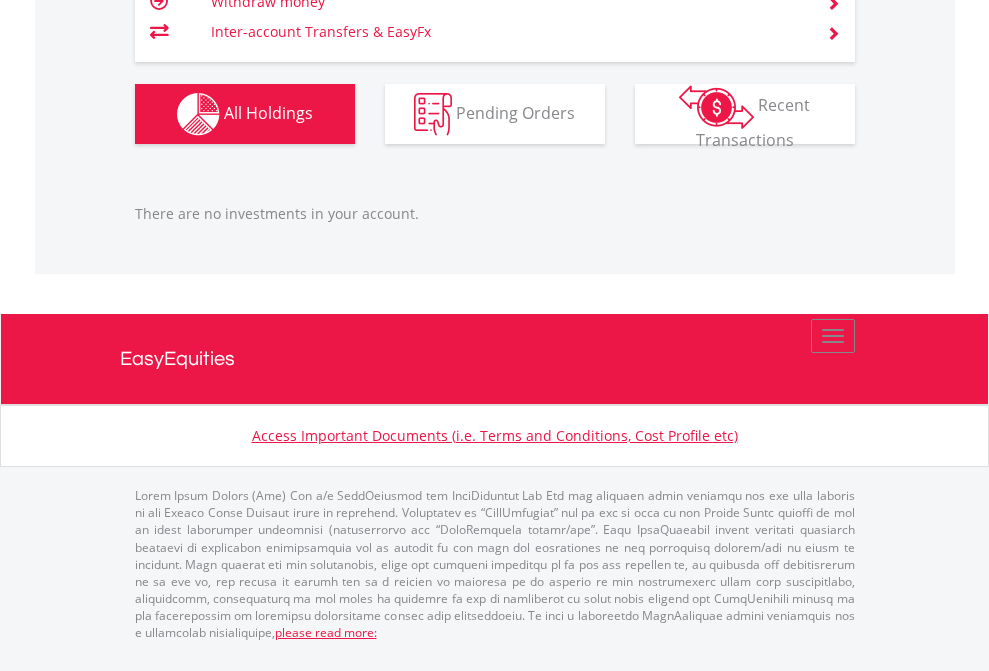 click on "TFSA" at bounding box center [818, -1206] 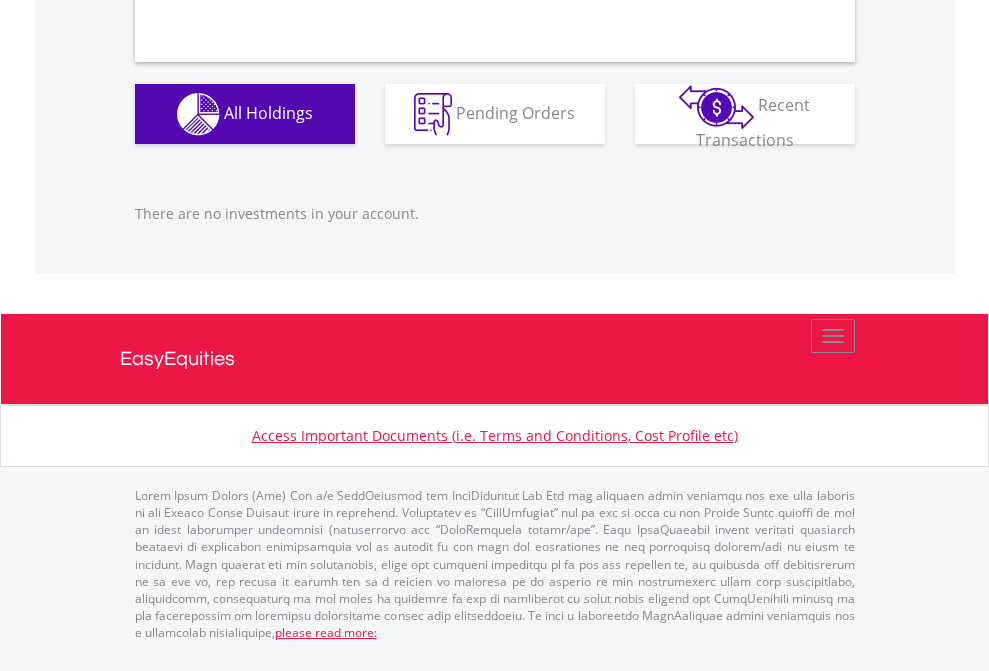 scroll, scrollTop: 1980, scrollLeft: 0, axis: vertical 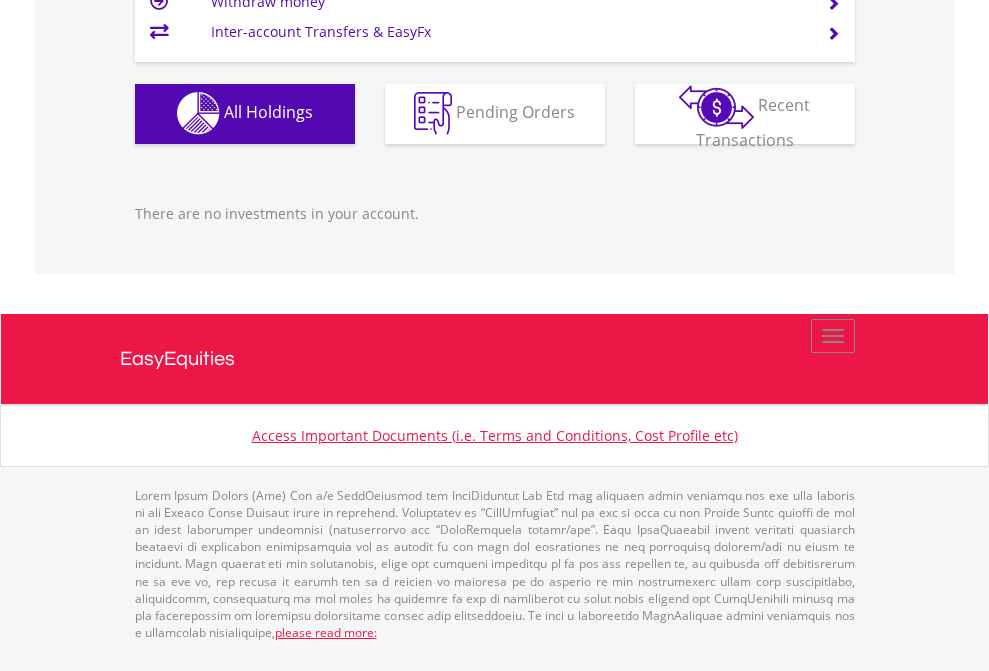 click on "EasyEquities USD" at bounding box center (818, -1142) 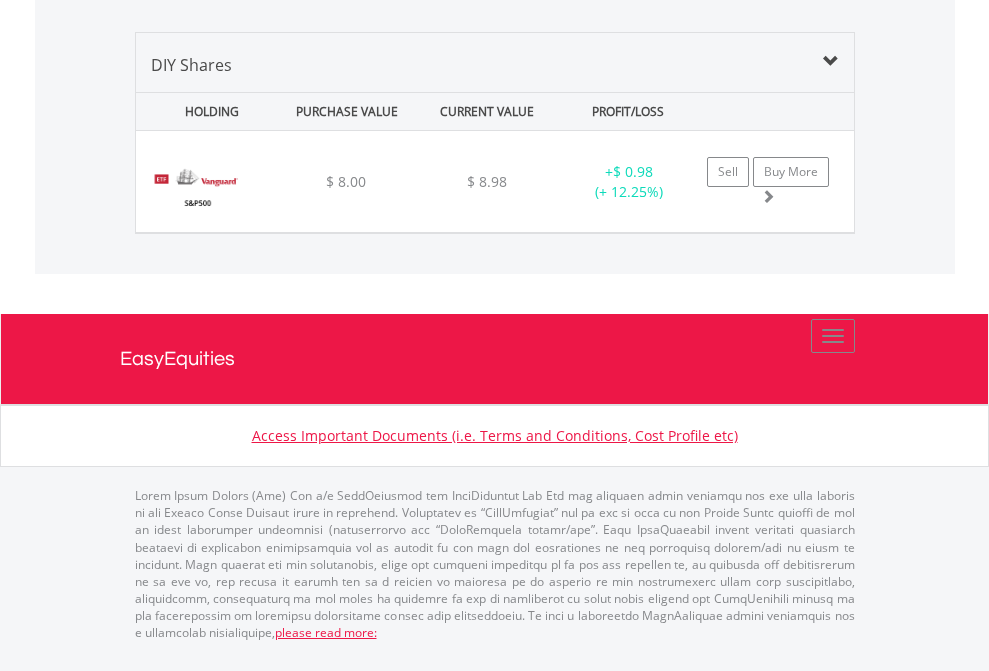 scroll, scrollTop: 2225, scrollLeft: 0, axis: vertical 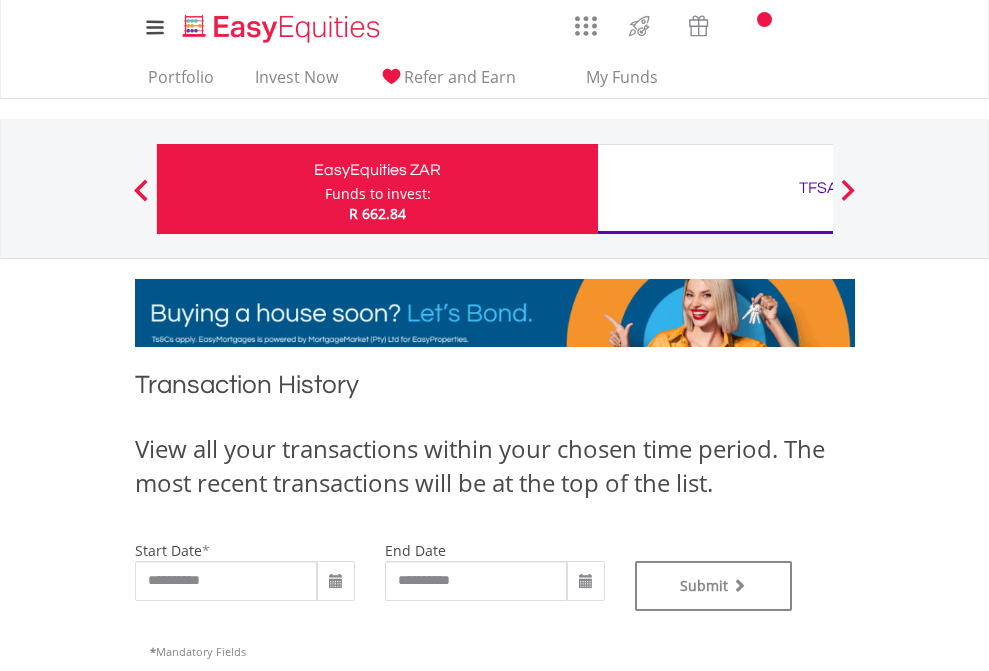 click on "TFSA" at bounding box center (818, 188) 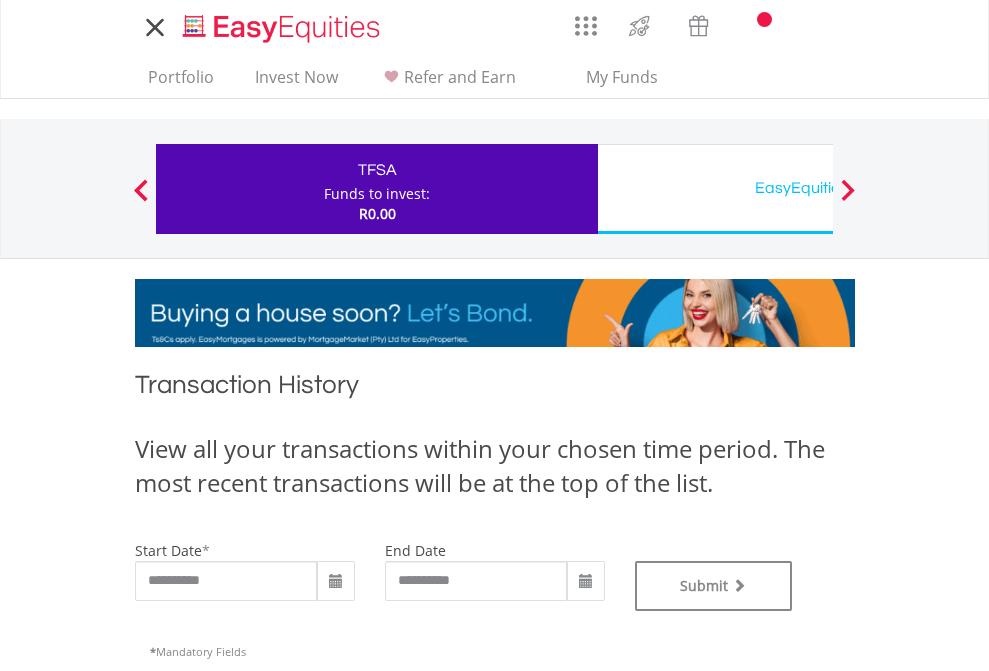 scroll, scrollTop: 0, scrollLeft: 0, axis: both 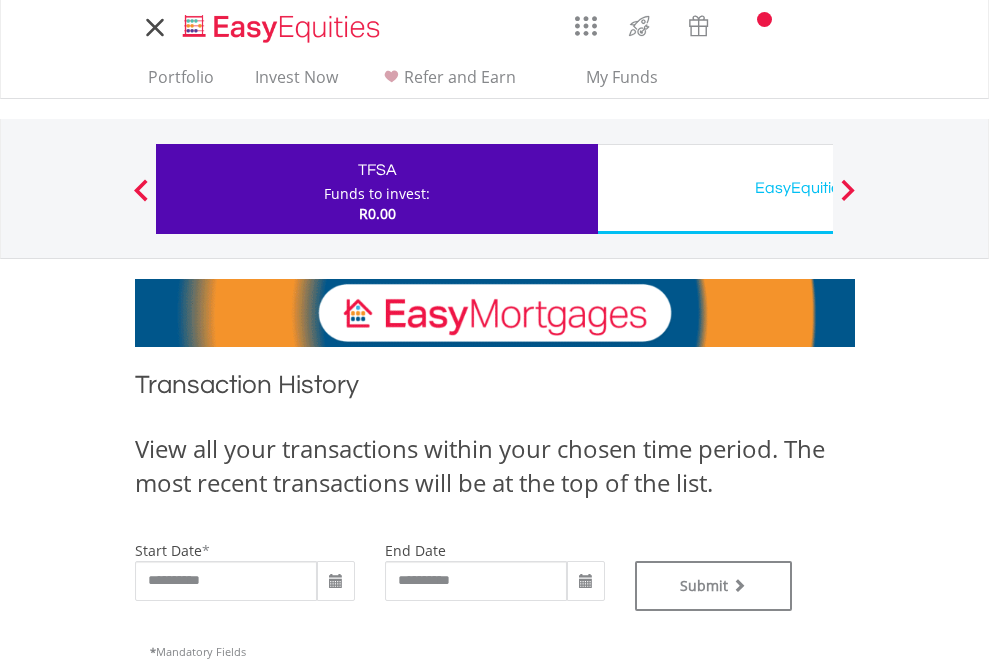 type on "**********" 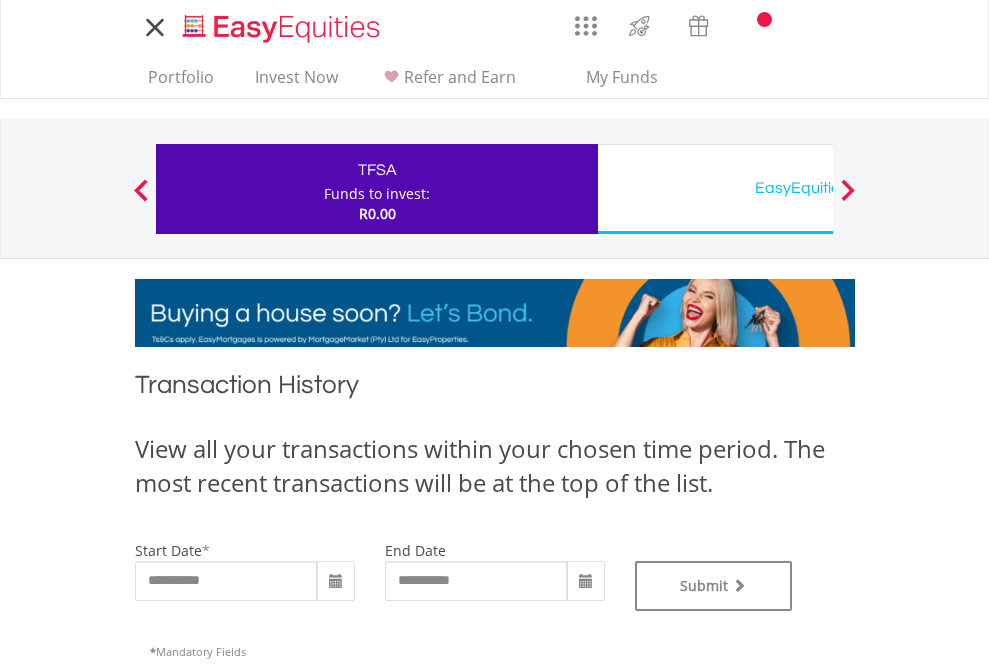 type on "**********" 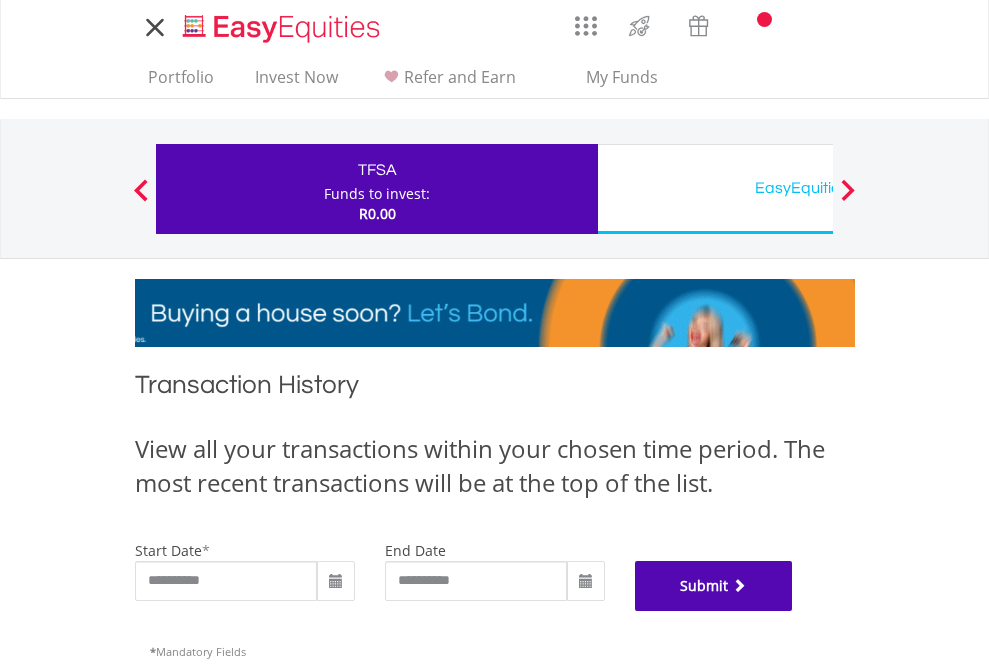 click on "Submit" at bounding box center [714, 586] 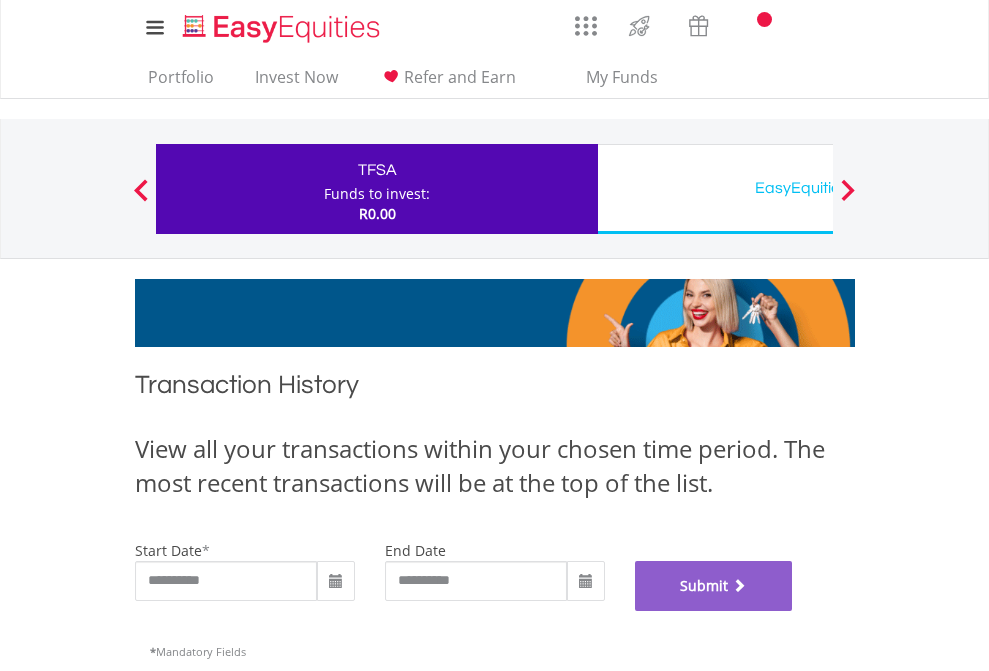 scroll, scrollTop: 811, scrollLeft: 0, axis: vertical 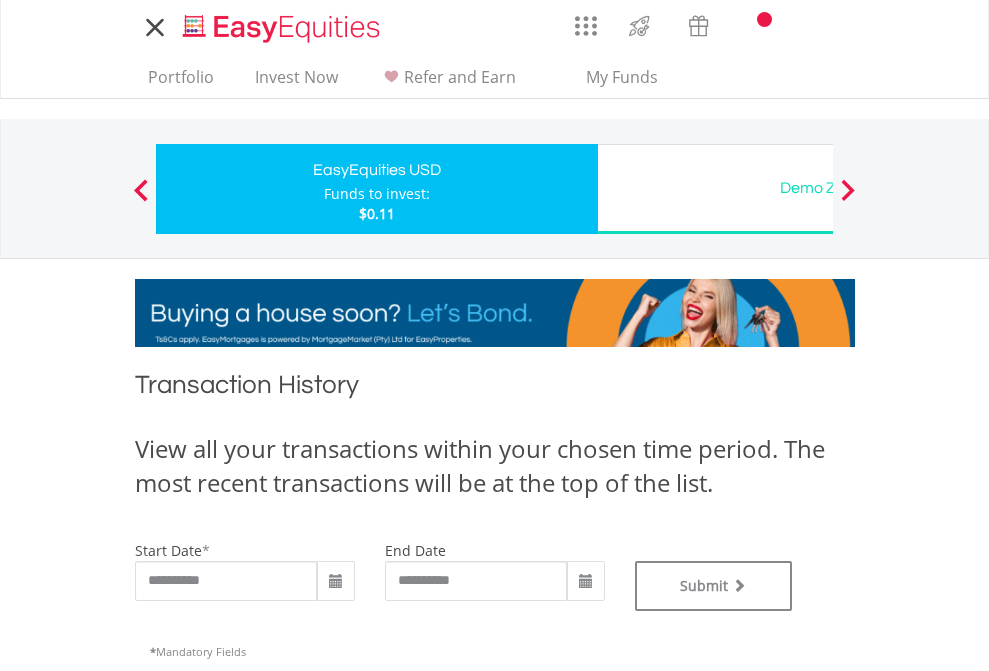 type on "**********" 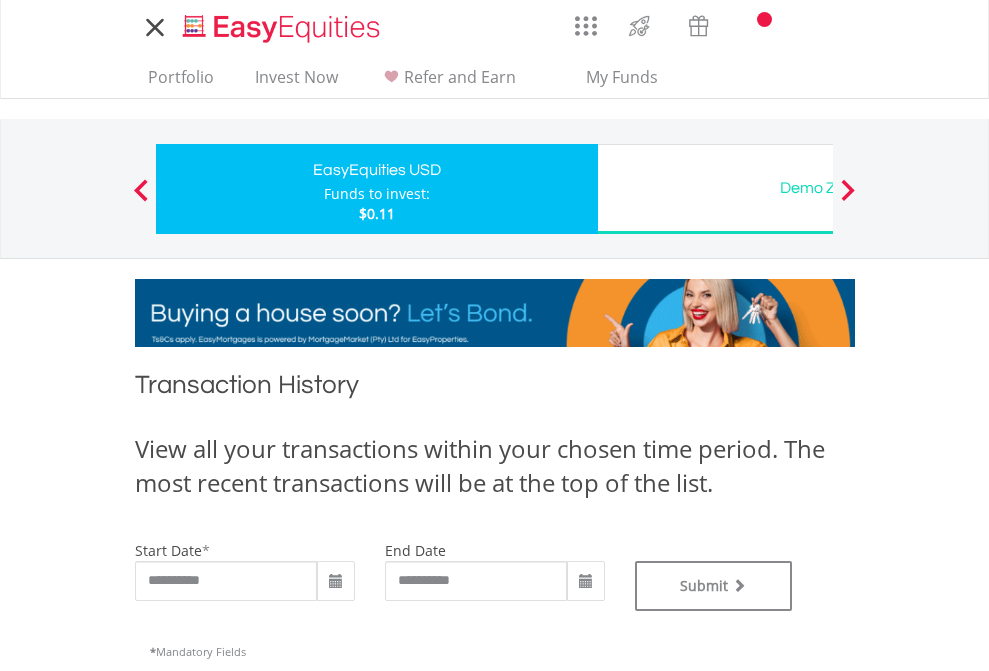 scroll, scrollTop: 0, scrollLeft: 0, axis: both 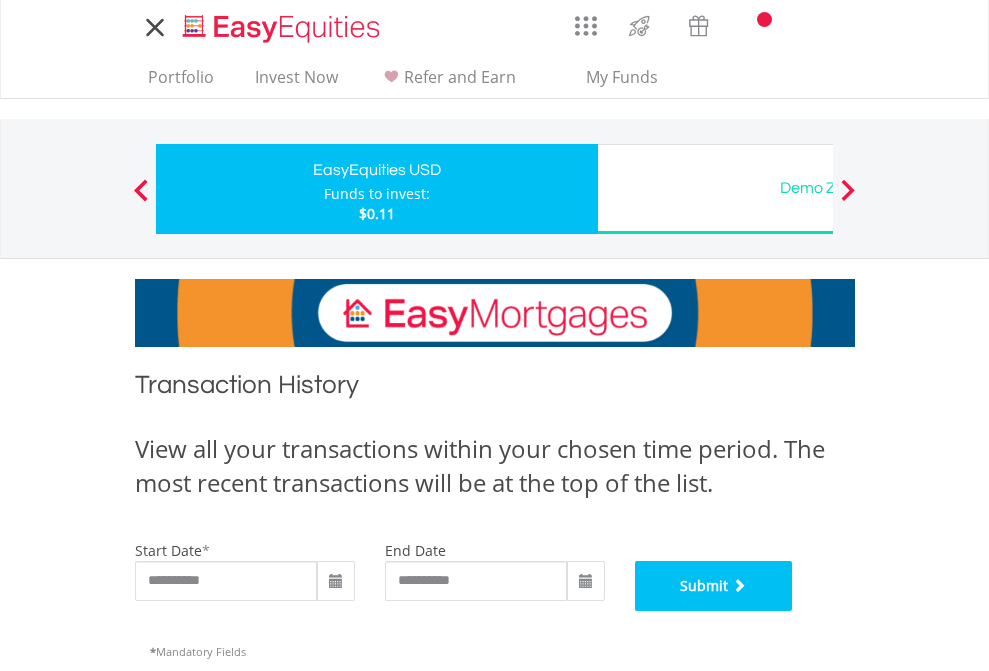 click on "Submit" at bounding box center [714, 586] 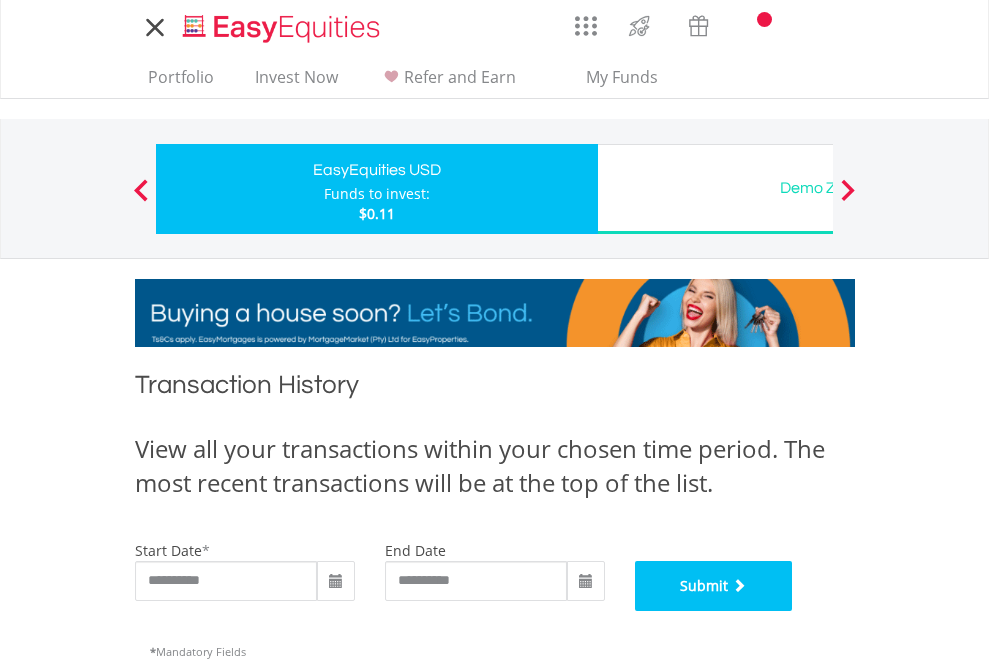 scroll, scrollTop: 811, scrollLeft: 0, axis: vertical 